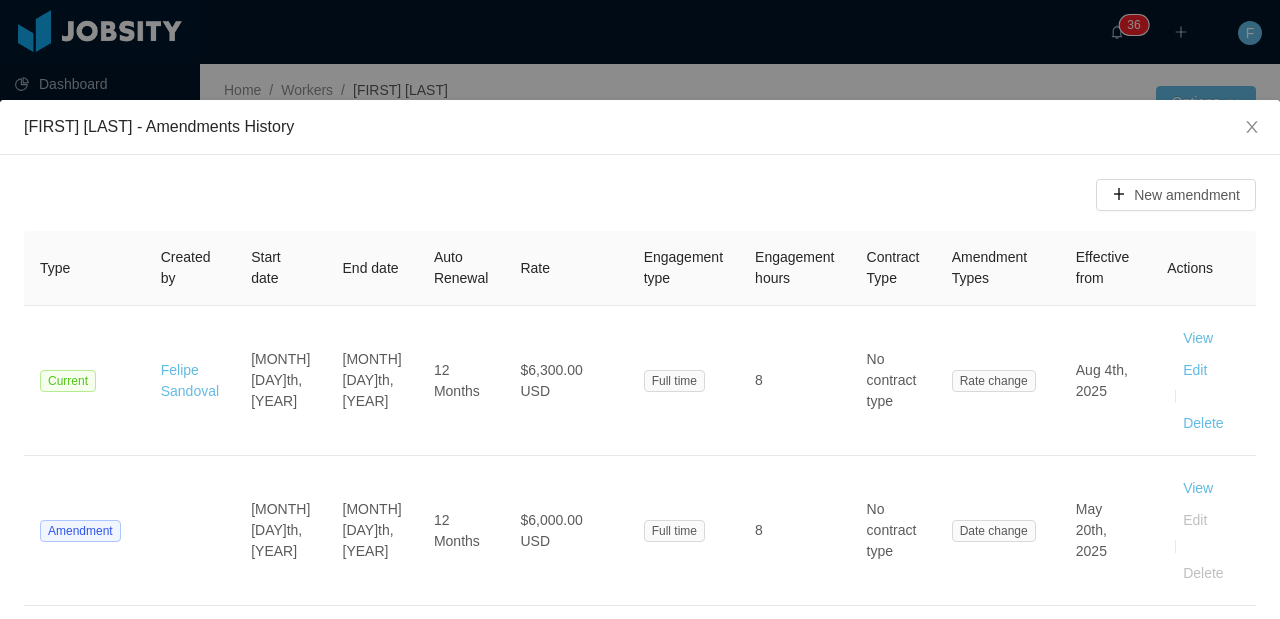scroll, scrollTop: 0, scrollLeft: 0, axis: both 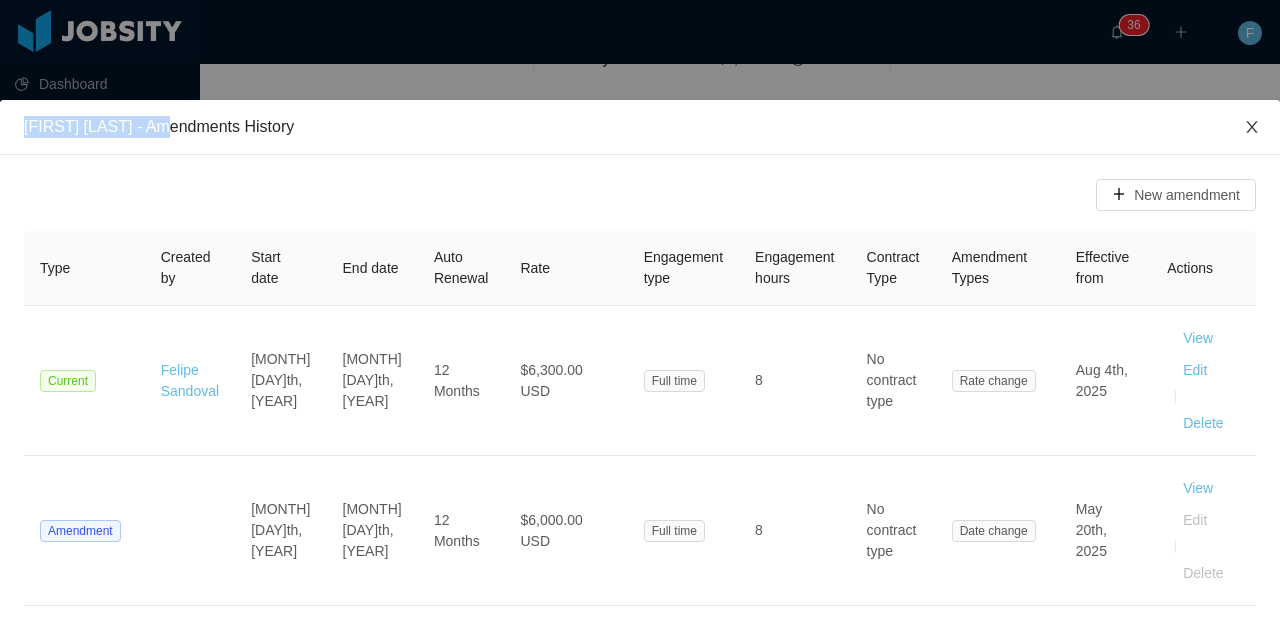 click 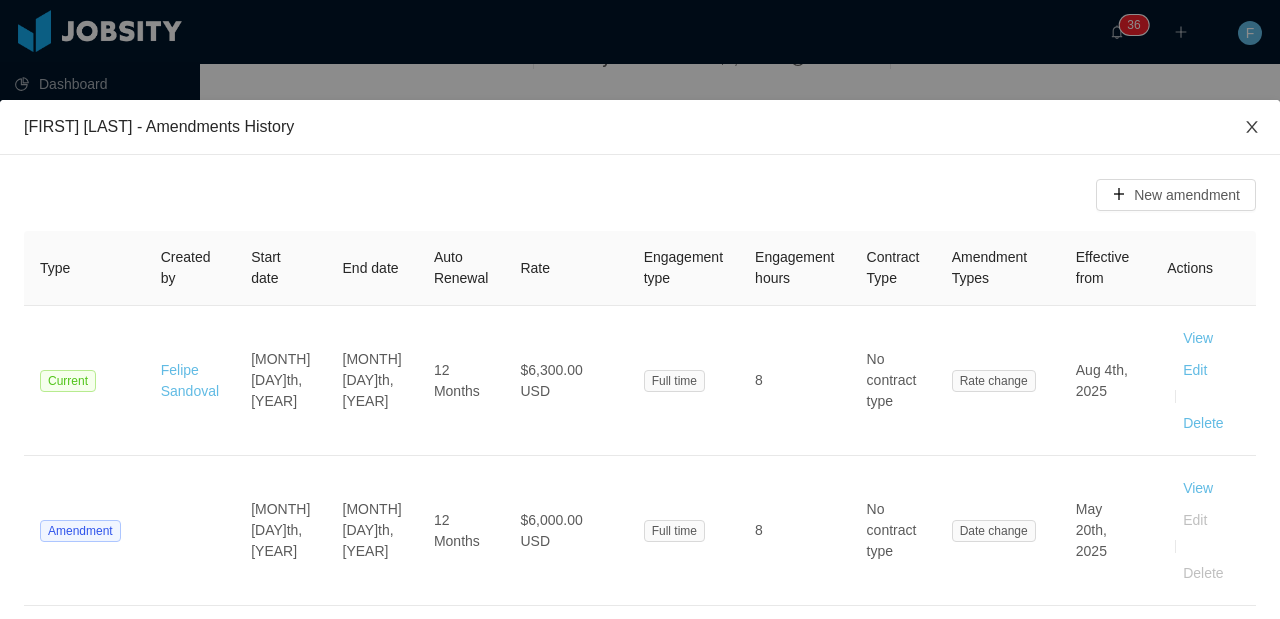 scroll, scrollTop: 332, scrollLeft: 0, axis: vertical 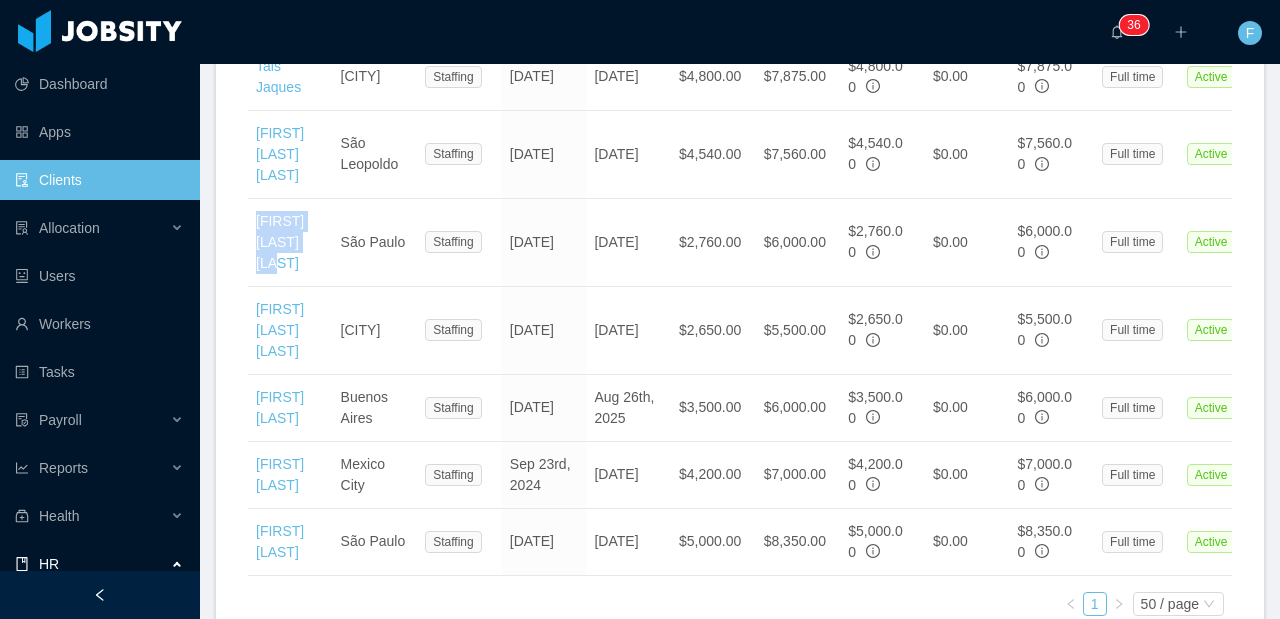 click on "Clients" at bounding box center (99, 180) 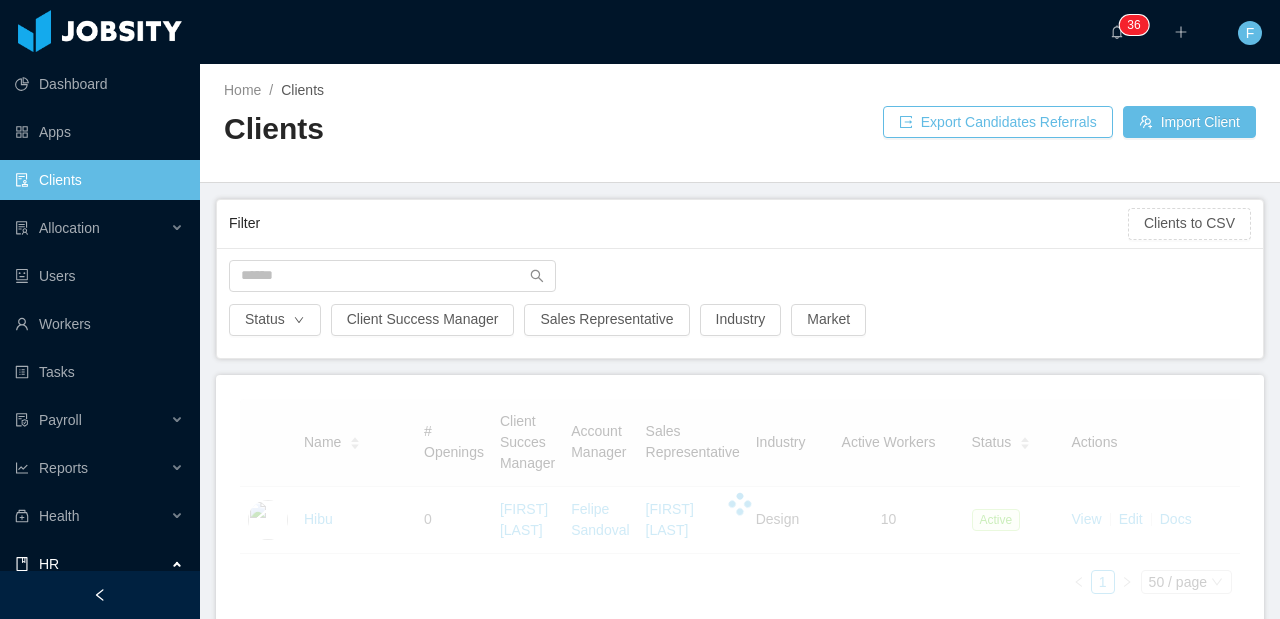 scroll, scrollTop: 0, scrollLeft: 0, axis: both 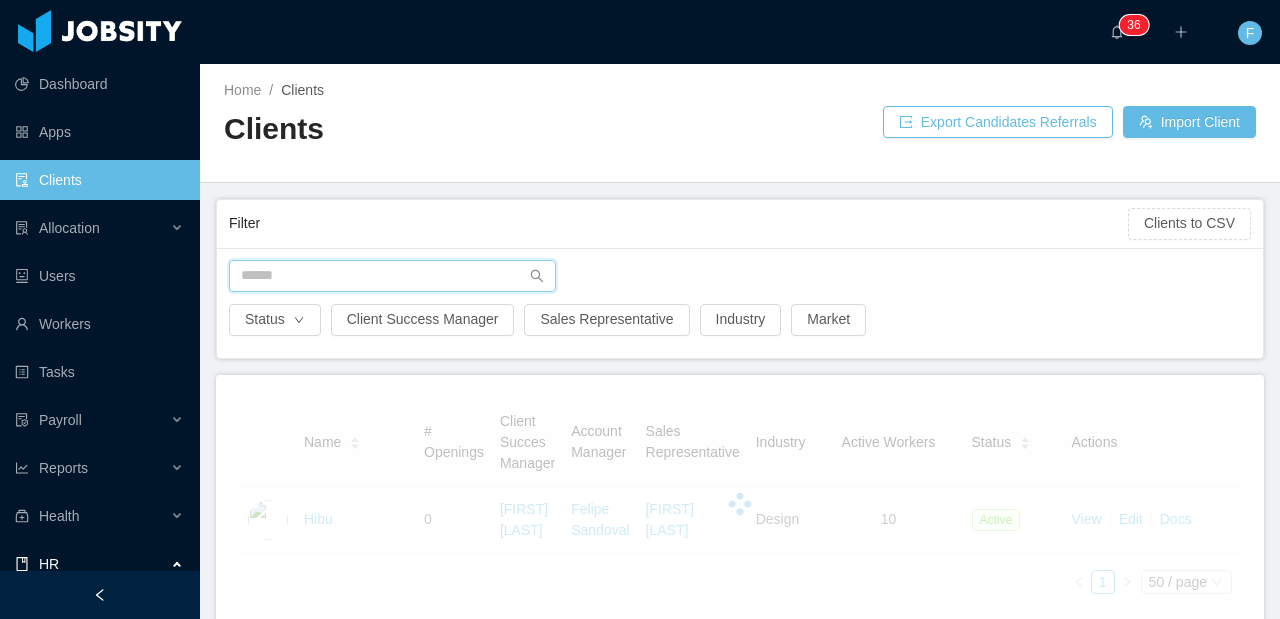 click at bounding box center [392, 276] 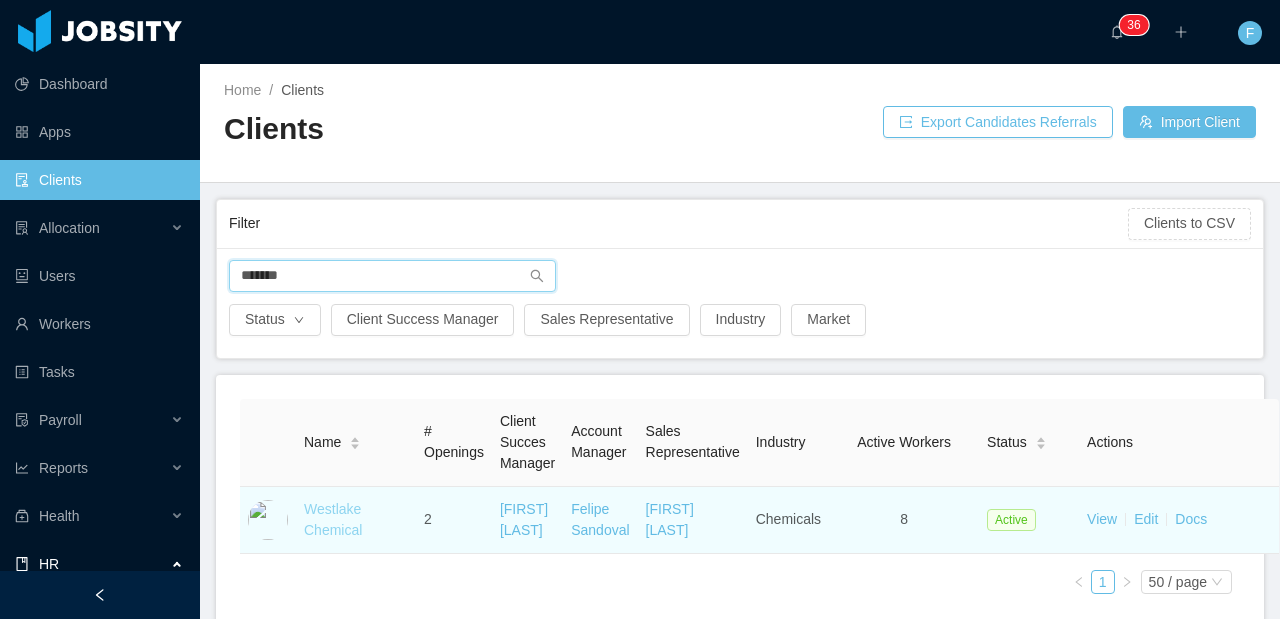 type on "*******" 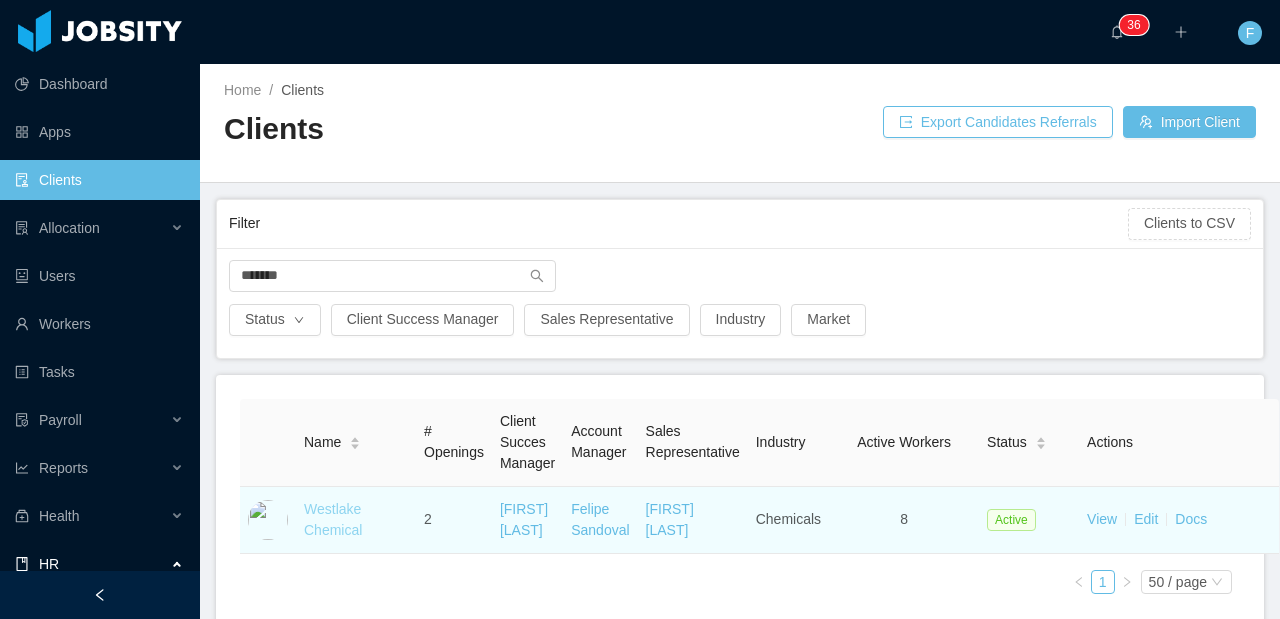 click on "Westlake Chemical" at bounding box center [333, 519] 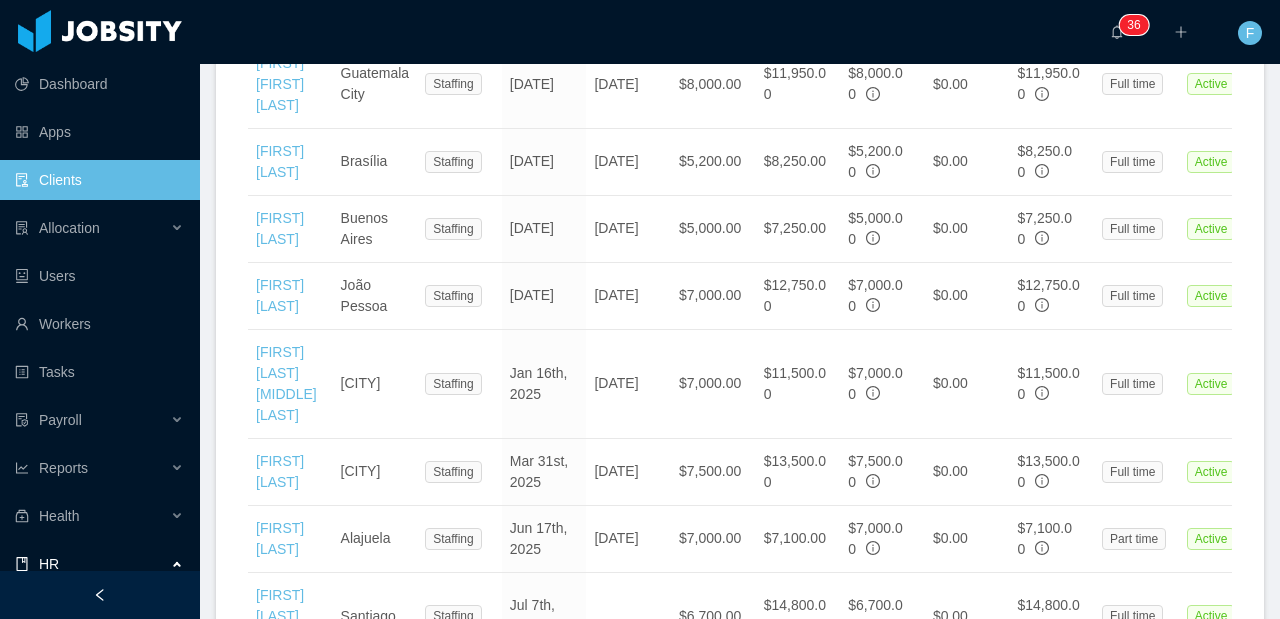 scroll, scrollTop: 1067, scrollLeft: 0, axis: vertical 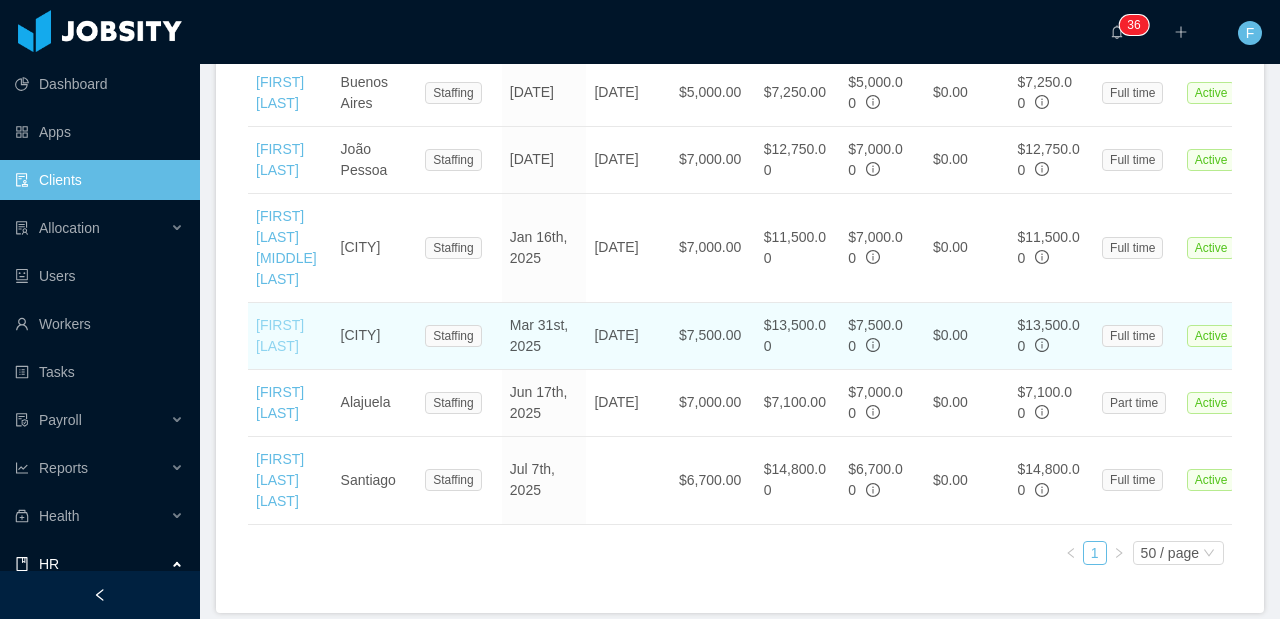 click on "[FIRST] [LAST]" at bounding box center (280, 335) 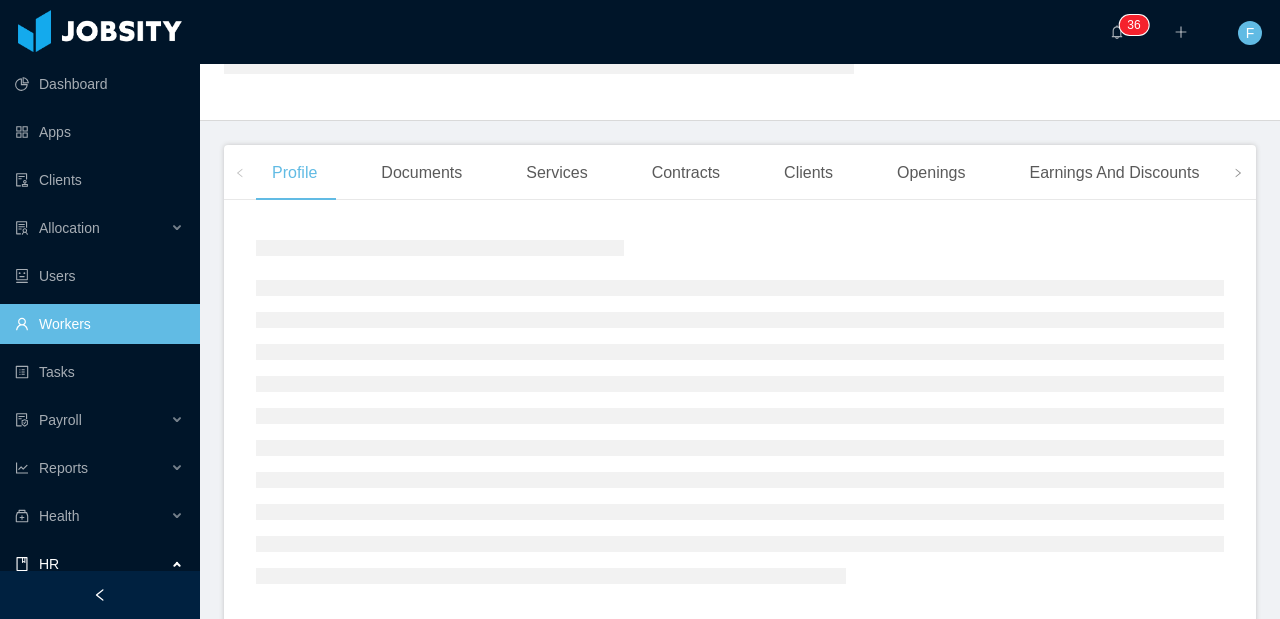 scroll, scrollTop: 242, scrollLeft: 0, axis: vertical 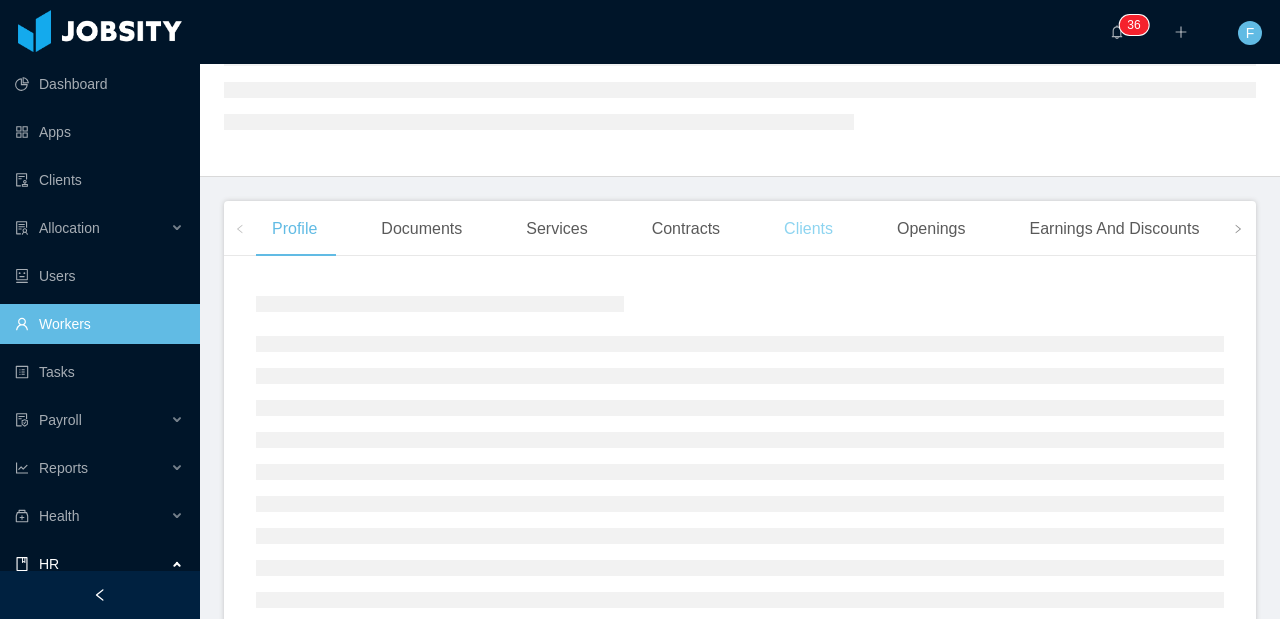 click on "Home / Workers / /   Options Profile Documents Services Contracts Clients Openings Earnings And Discounts Comments Experience Copyright Jobsity © - [YEAR]" at bounding box center (740, 99) 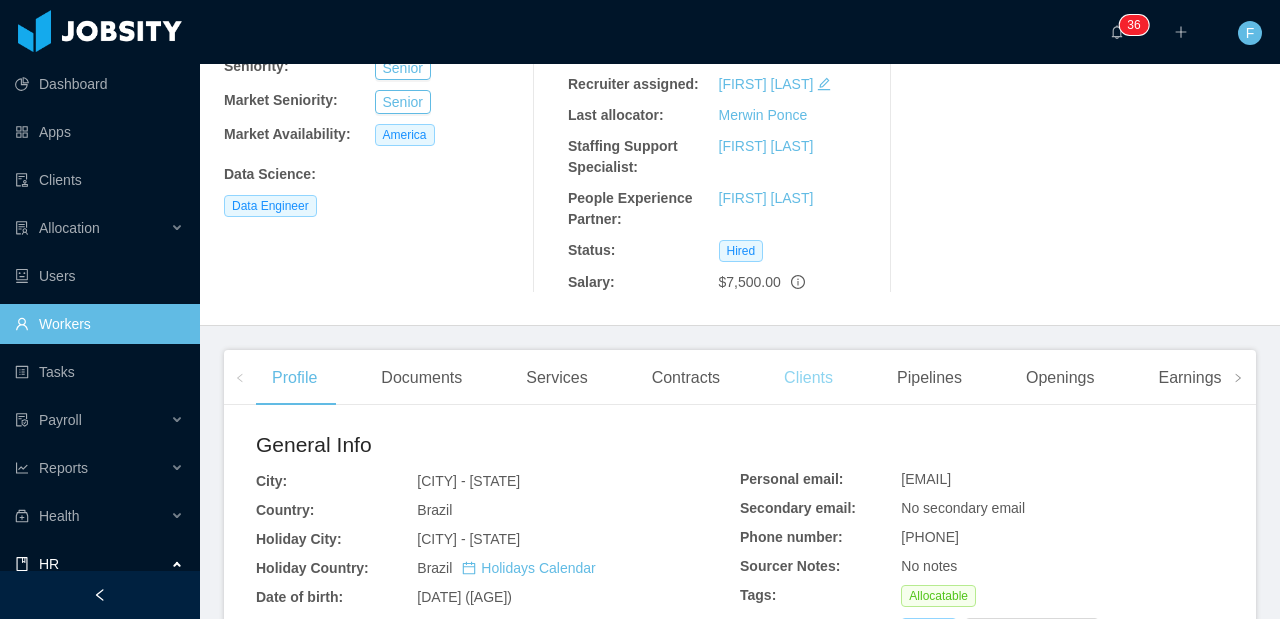 click on "Clients" at bounding box center [808, 378] 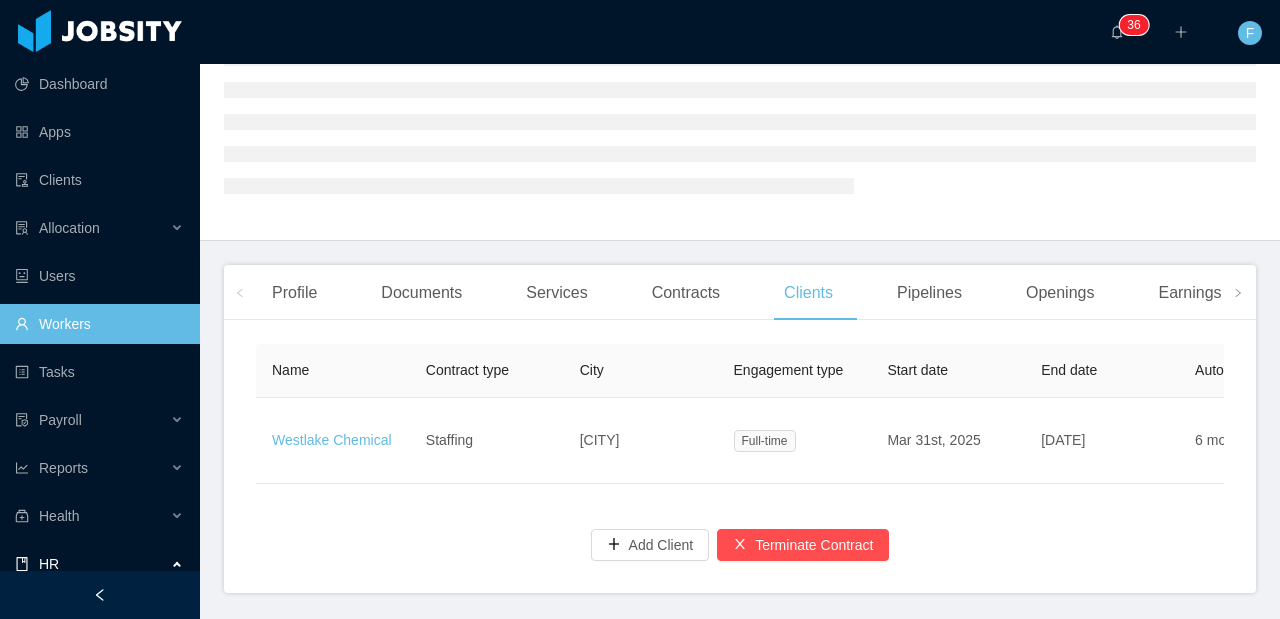 scroll, scrollTop: 242, scrollLeft: 0, axis: vertical 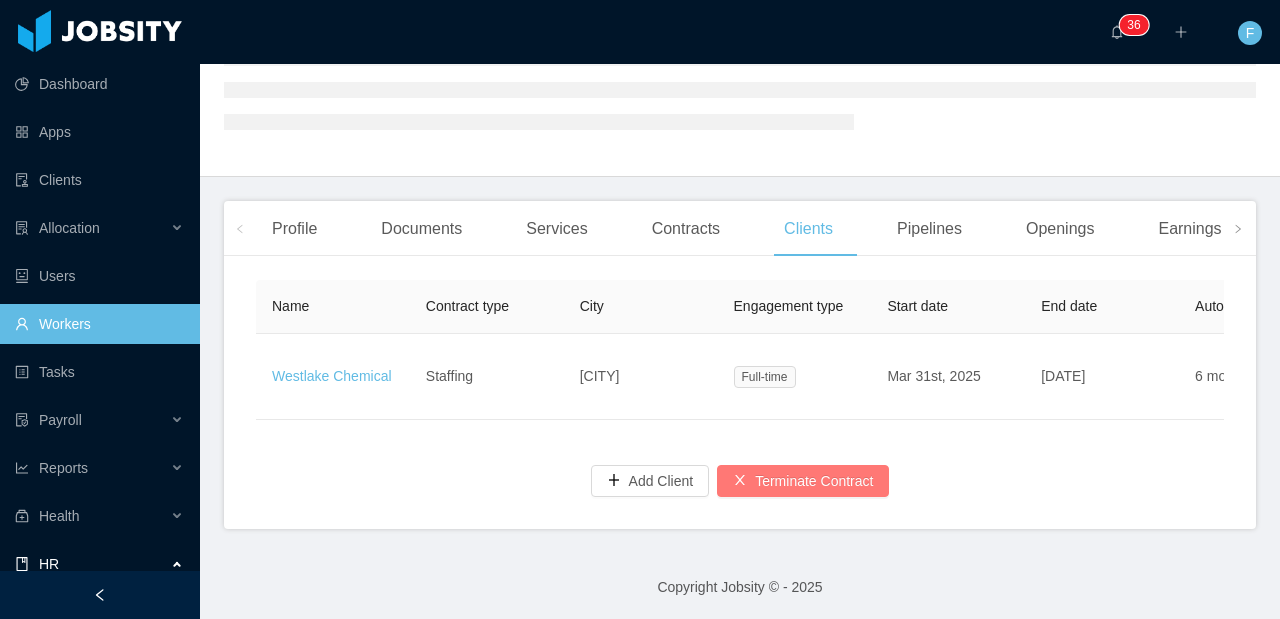 click on "Terminate Contract" at bounding box center [803, 481] 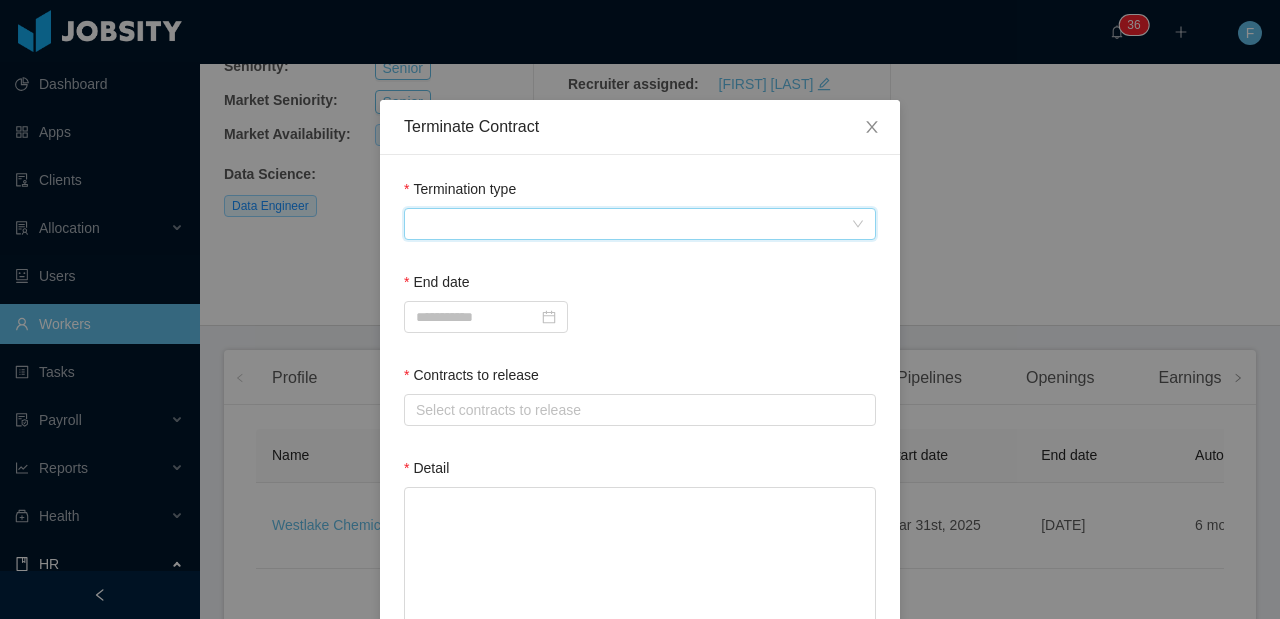 click at bounding box center (633, 224) 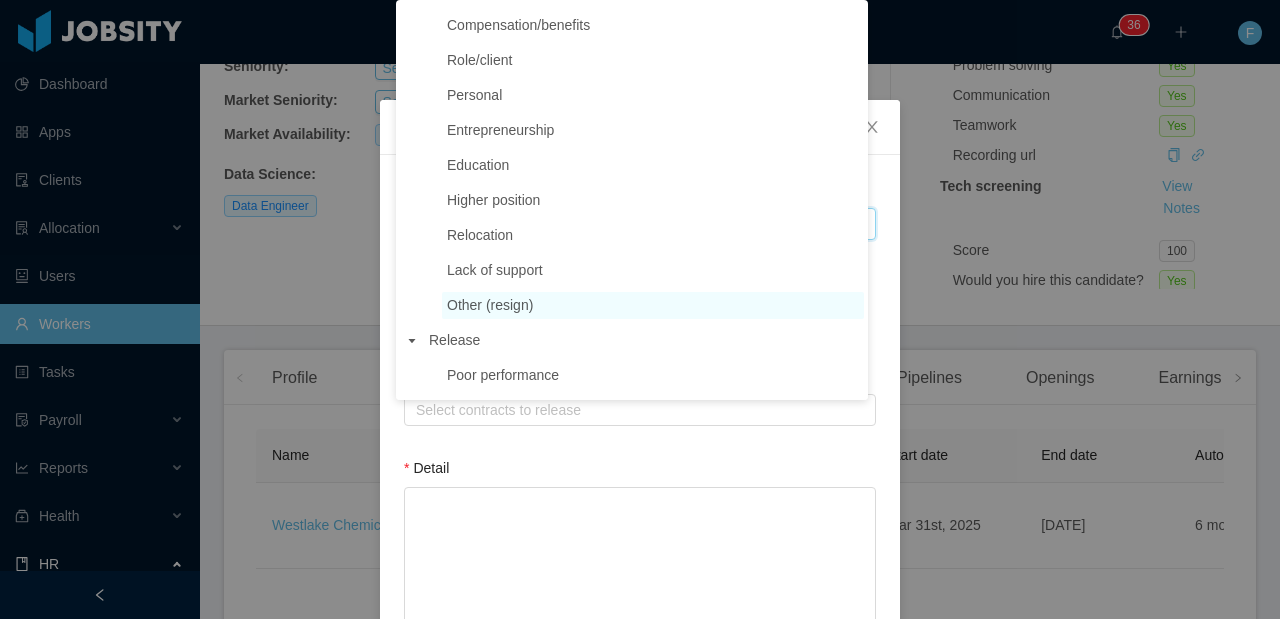 scroll, scrollTop: 147, scrollLeft: 0, axis: vertical 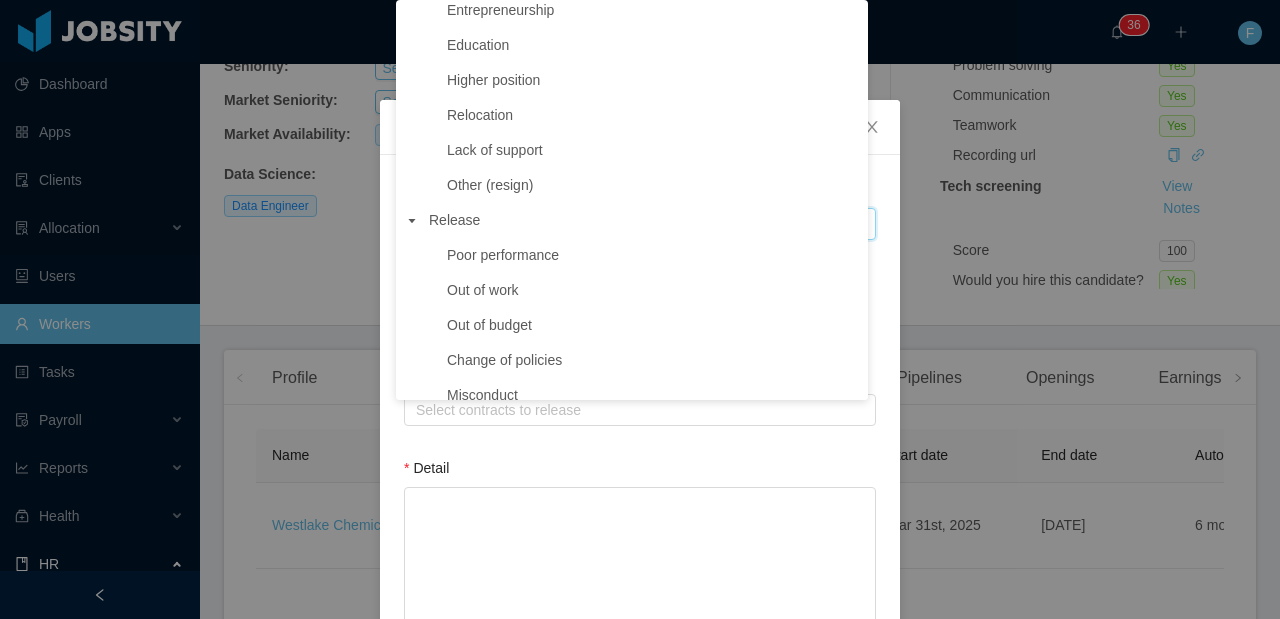 click on "Poor performance" at bounding box center (503, 255) 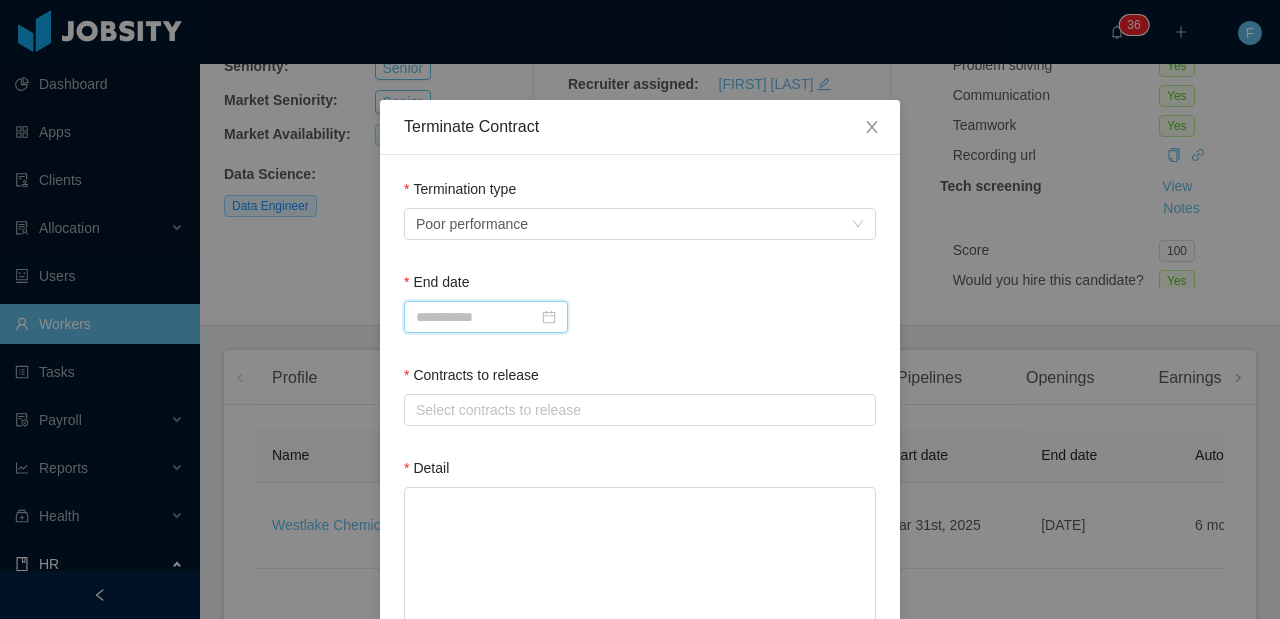 click at bounding box center (486, 317) 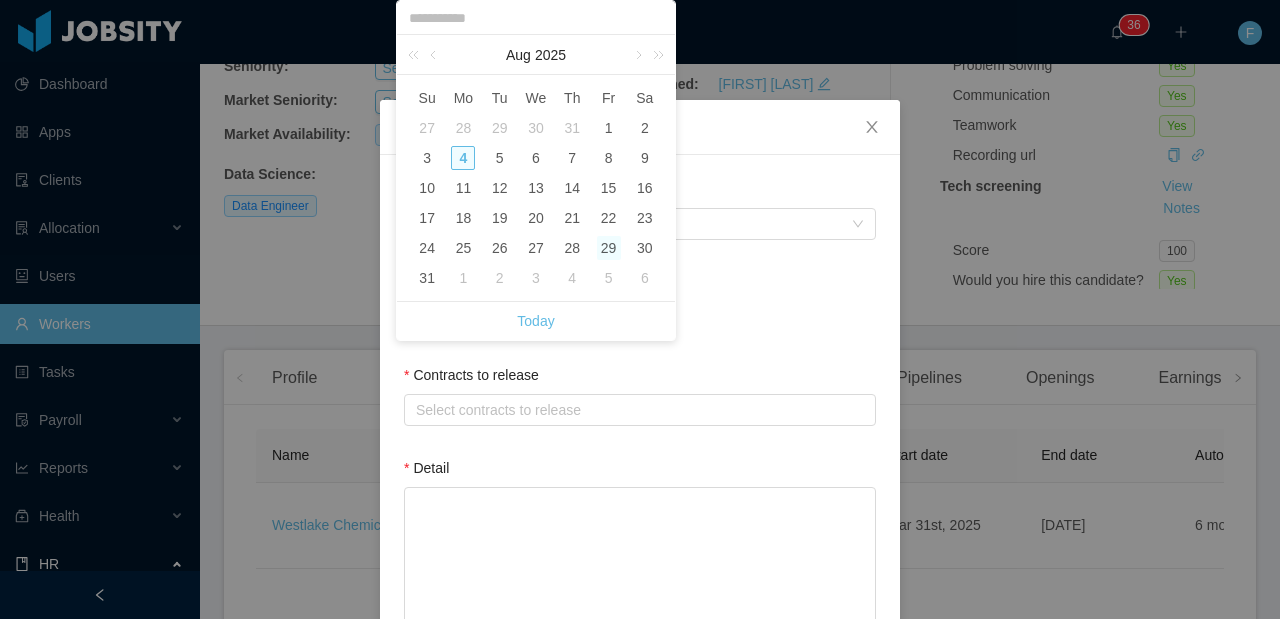 click on "29" at bounding box center (609, 248) 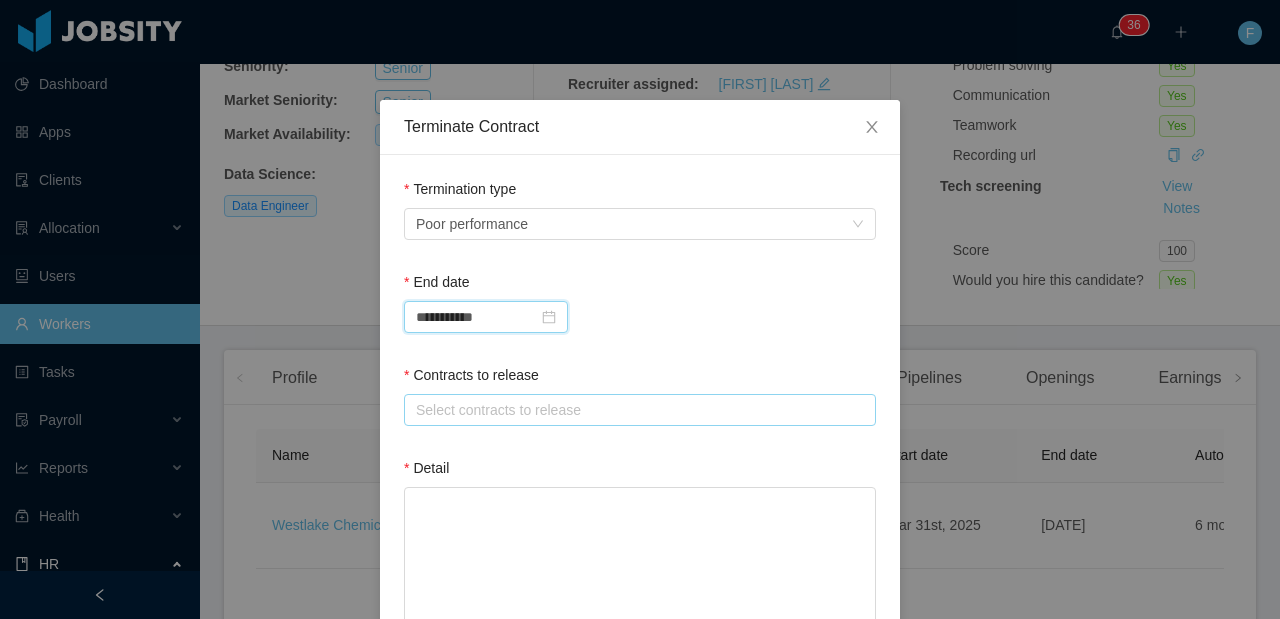 click on "Select contracts to release" at bounding box center [635, 410] 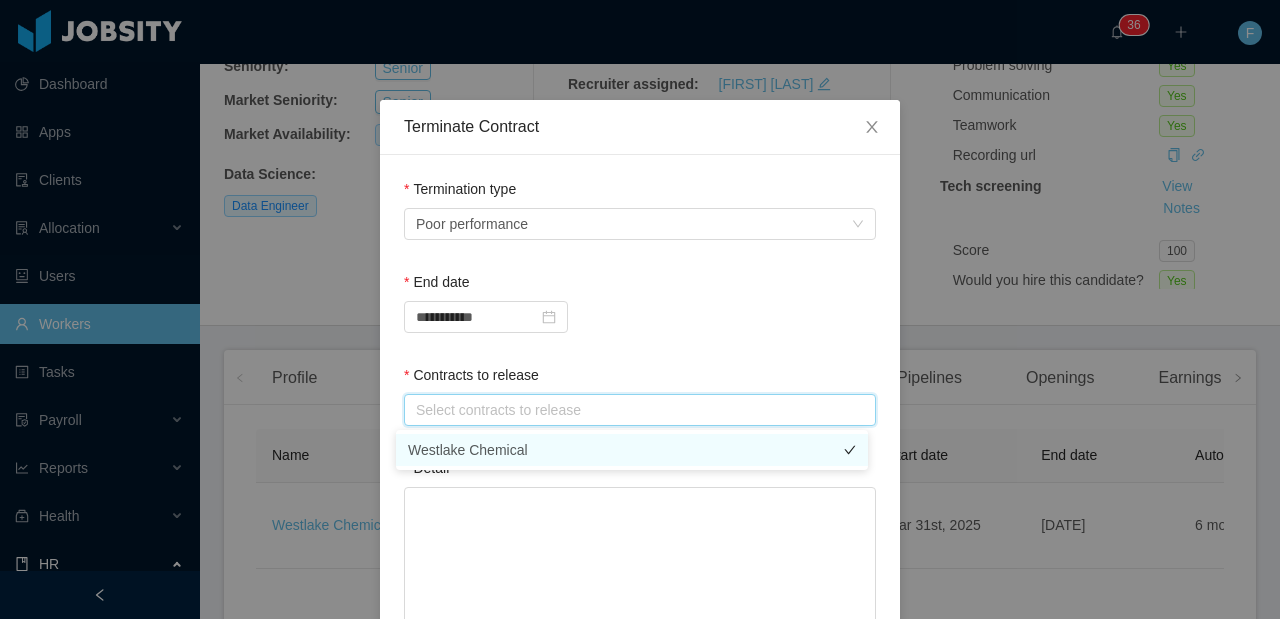 click on "Westlake Chemical" at bounding box center (632, 450) 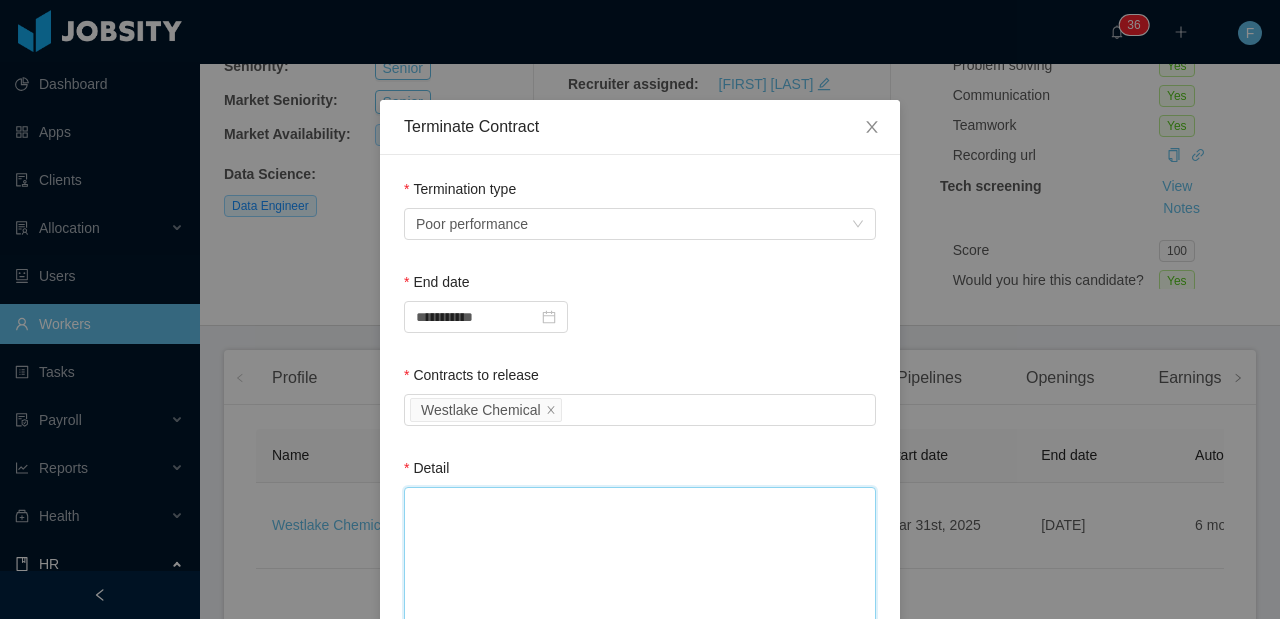 click on "Detail" at bounding box center (640, 576) 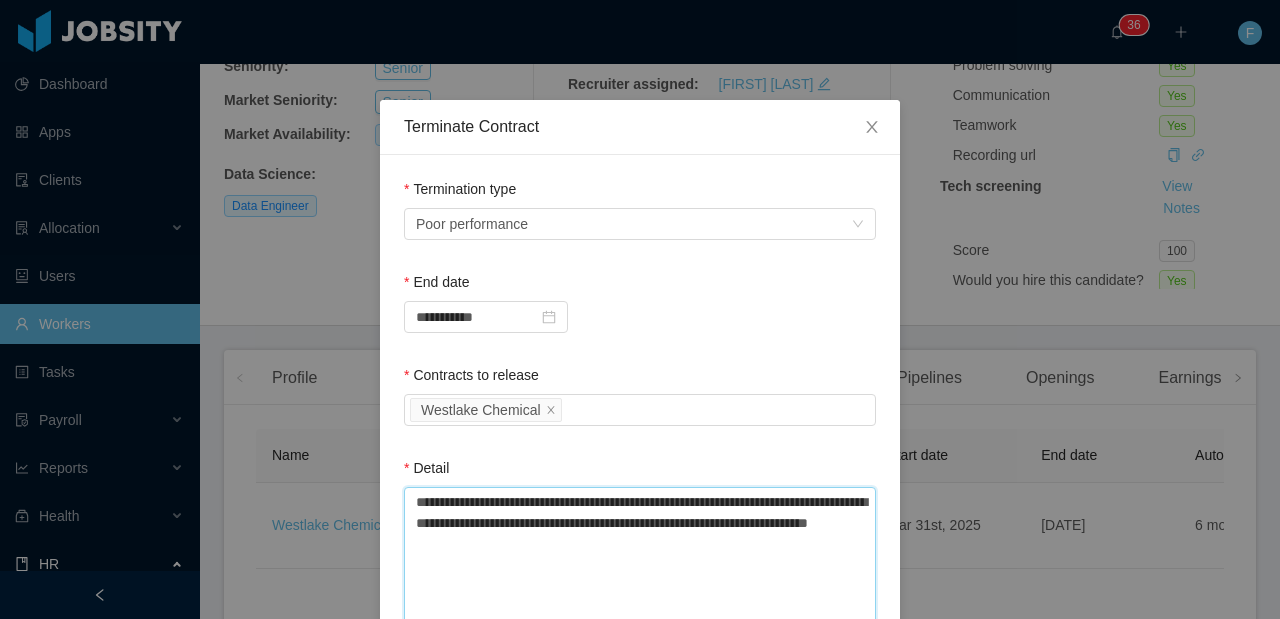 type on "**********" 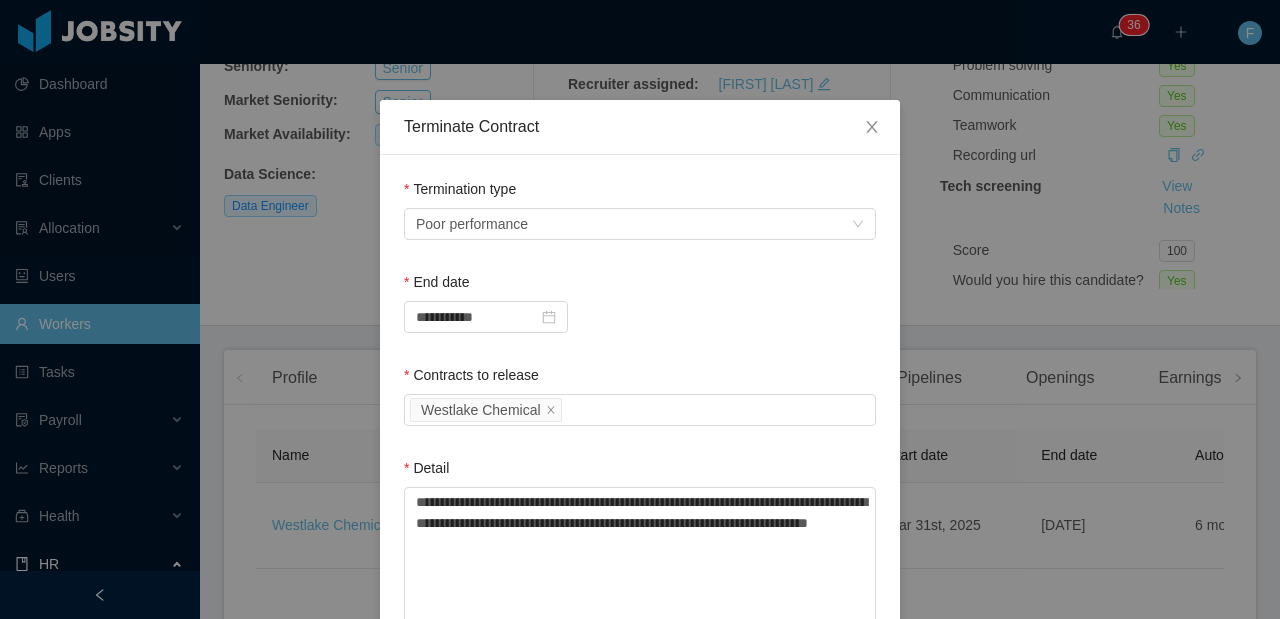 click on "**********" at bounding box center [640, 517] 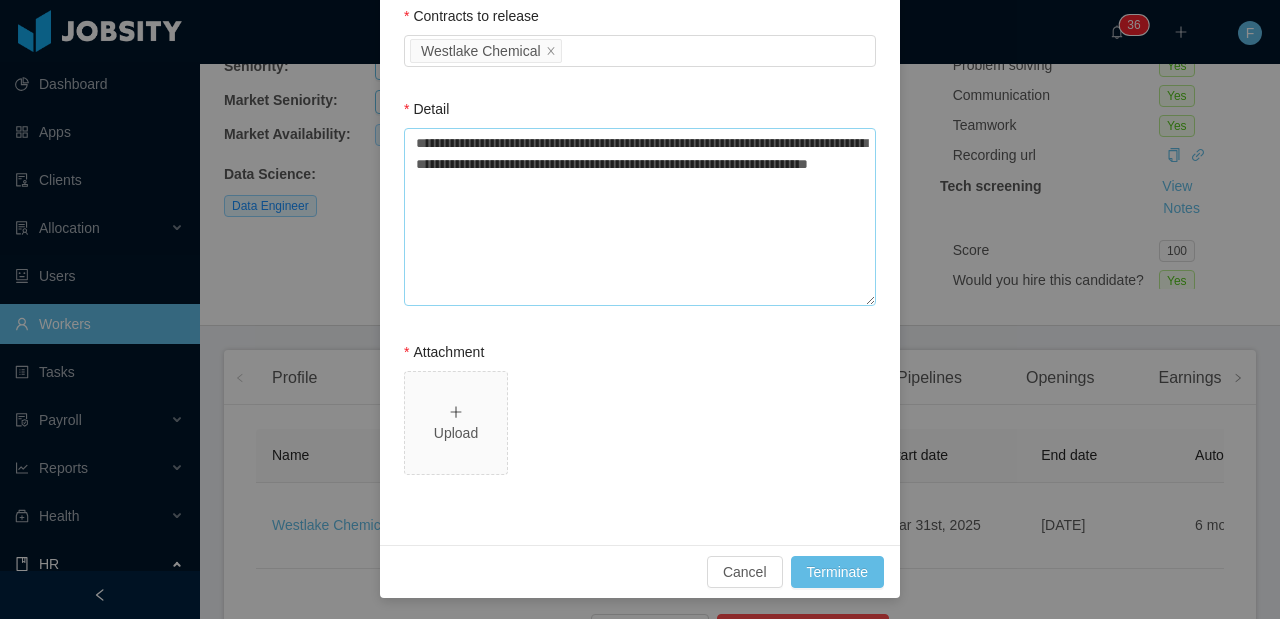 scroll, scrollTop: 361, scrollLeft: 0, axis: vertical 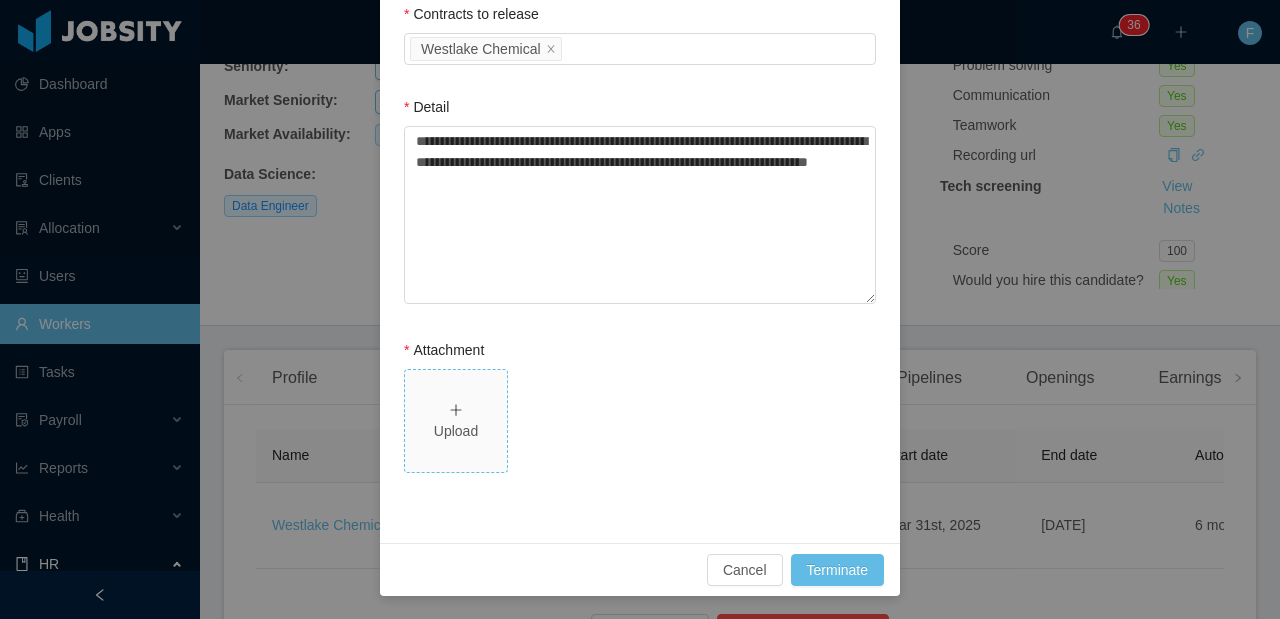 click on "Upload" at bounding box center [456, 421] 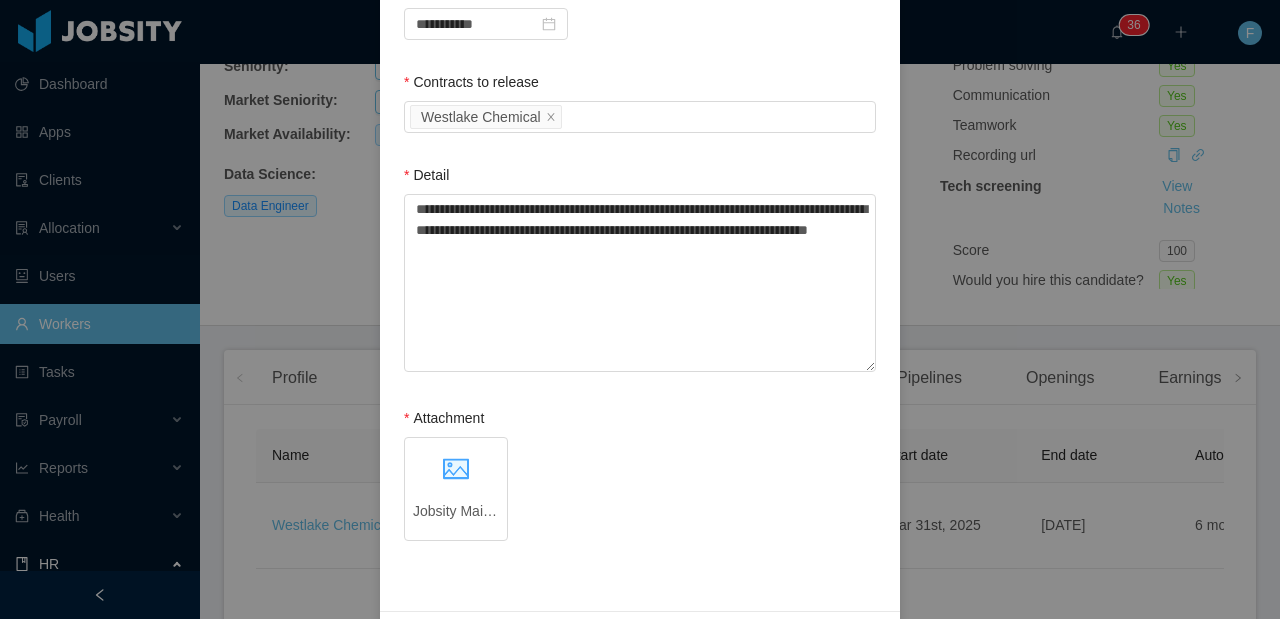 scroll, scrollTop: 361, scrollLeft: 0, axis: vertical 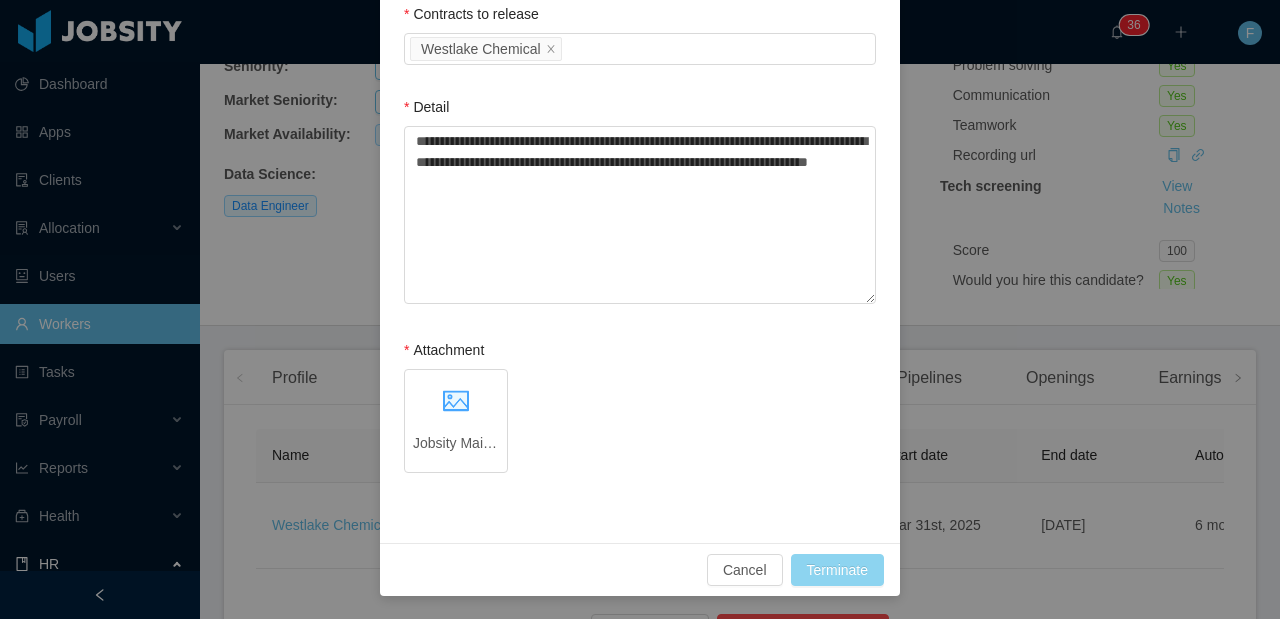 click on "Terminate" at bounding box center [837, 570] 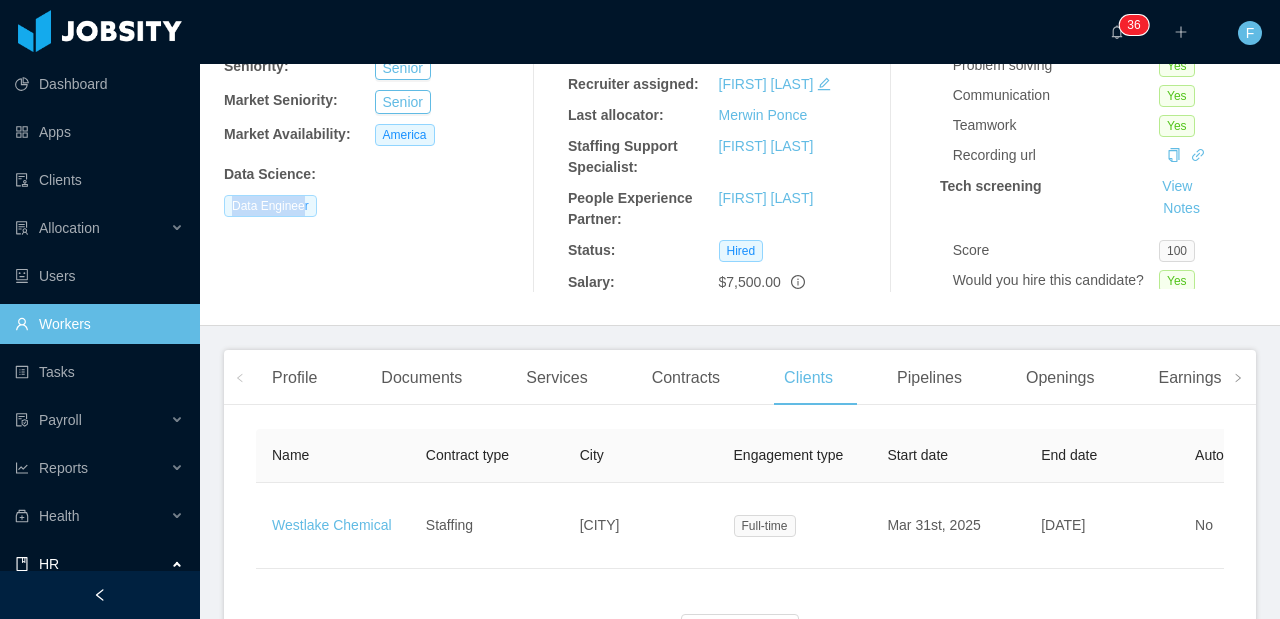 drag, startPoint x: 308, startPoint y: 204, endPoint x: 229, endPoint y: 198, distance: 79.22752 